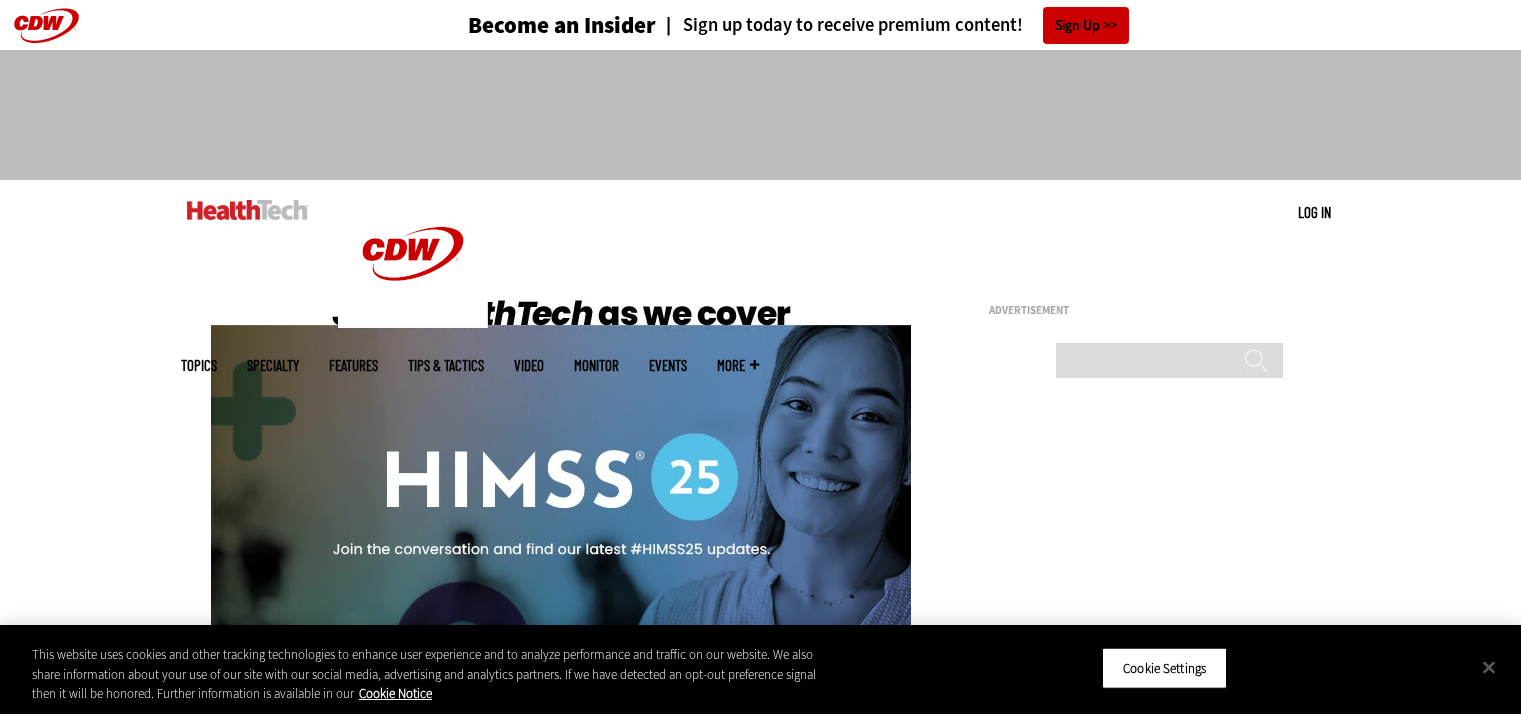 scroll, scrollTop: 0, scrollLeft: 0, axis: both 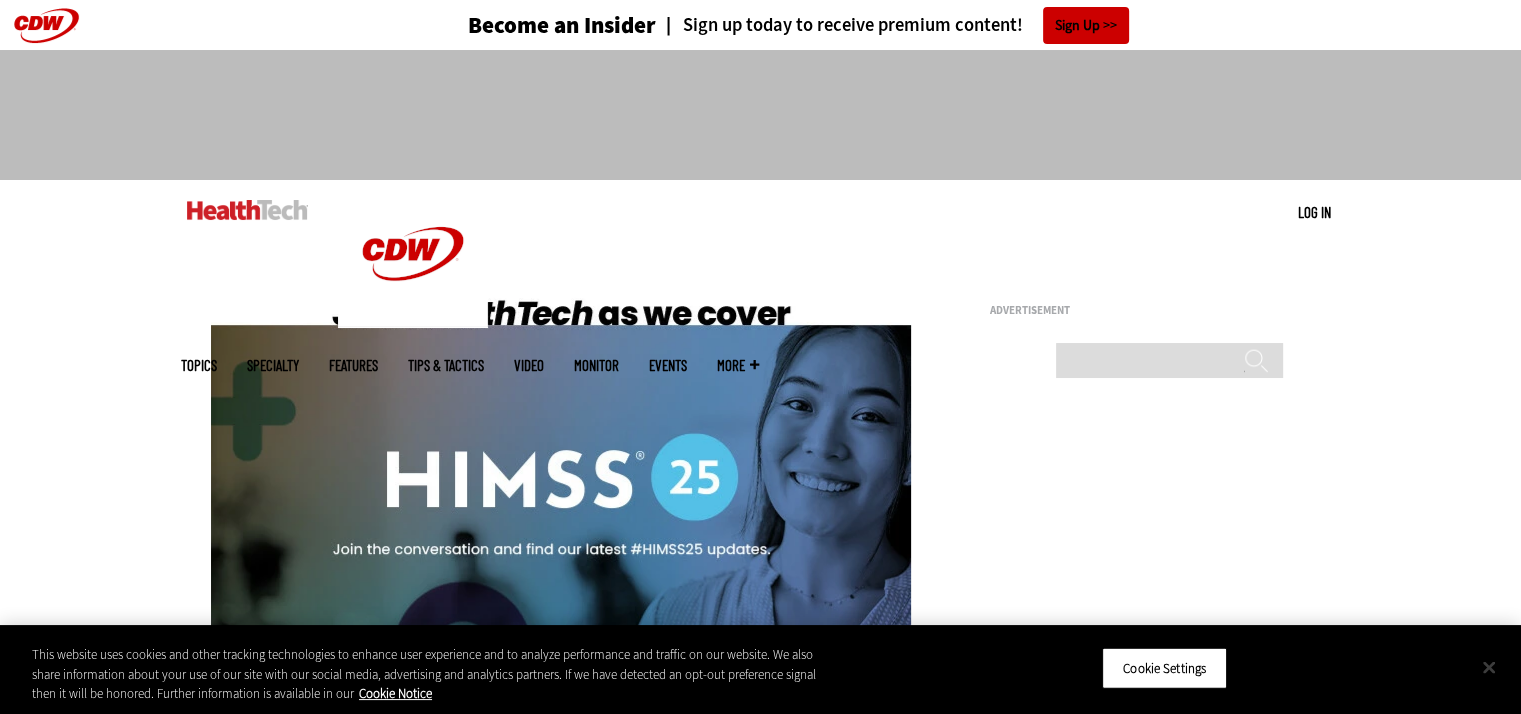 click at bounding box center [1489, 667] 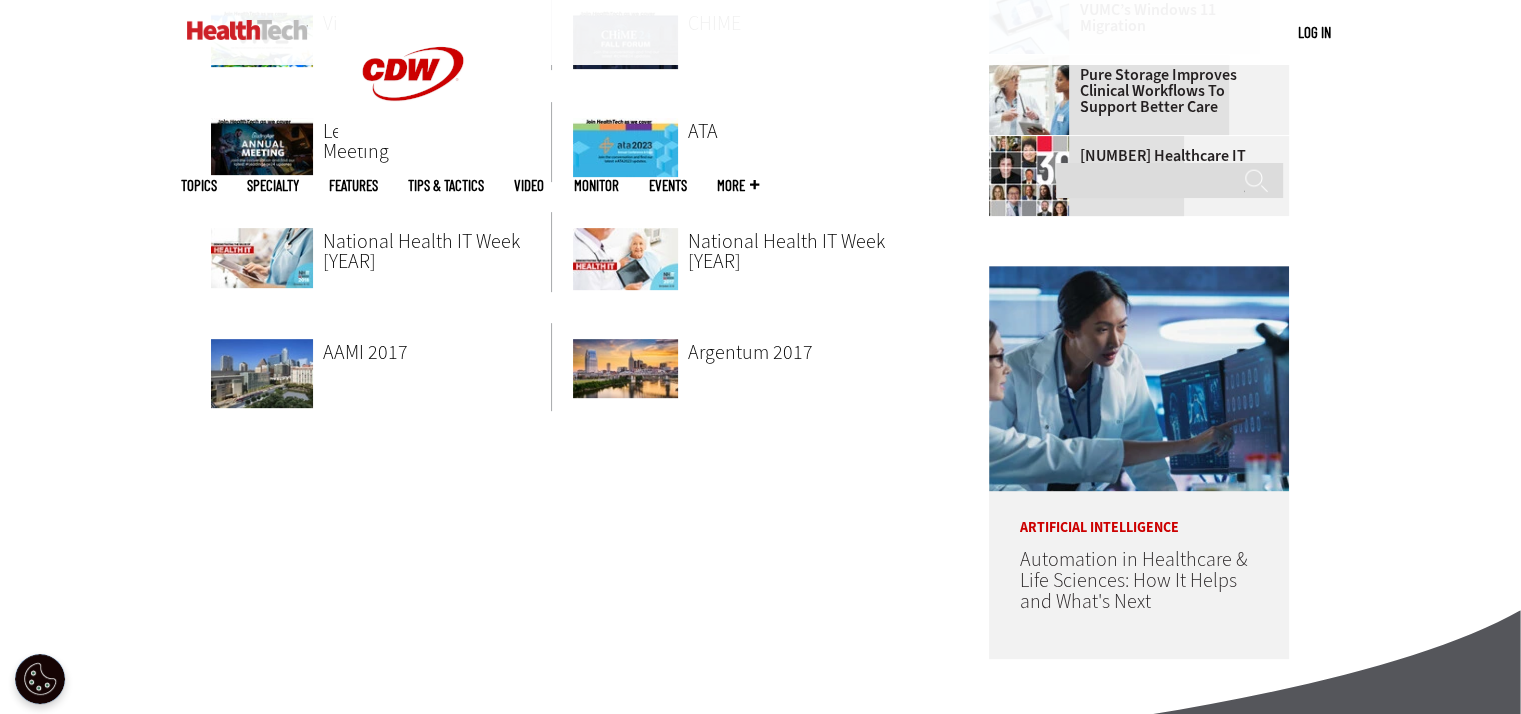 scroll, scrollTop: 900, scrollLeft: 0, axis: vertical 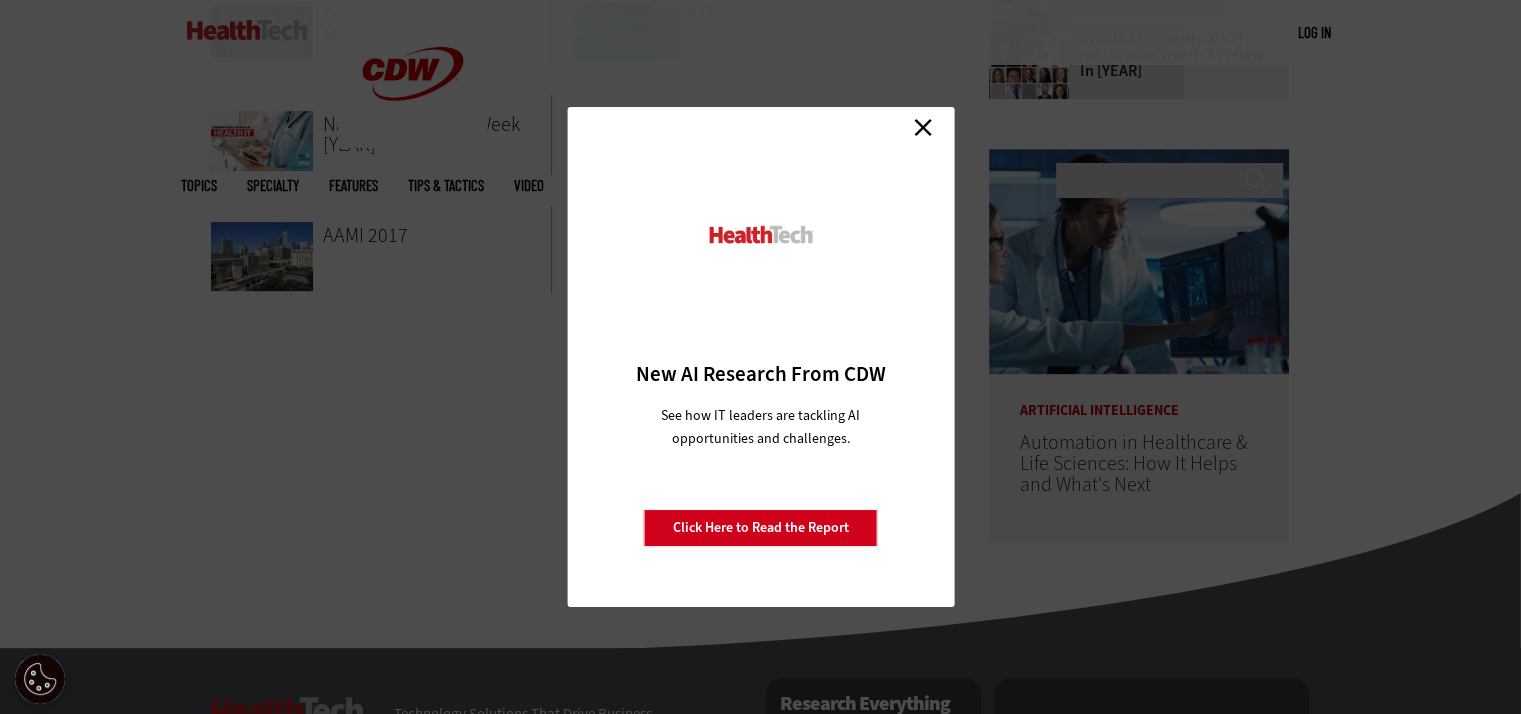 click on "Close" at bounding box center (923, 127) 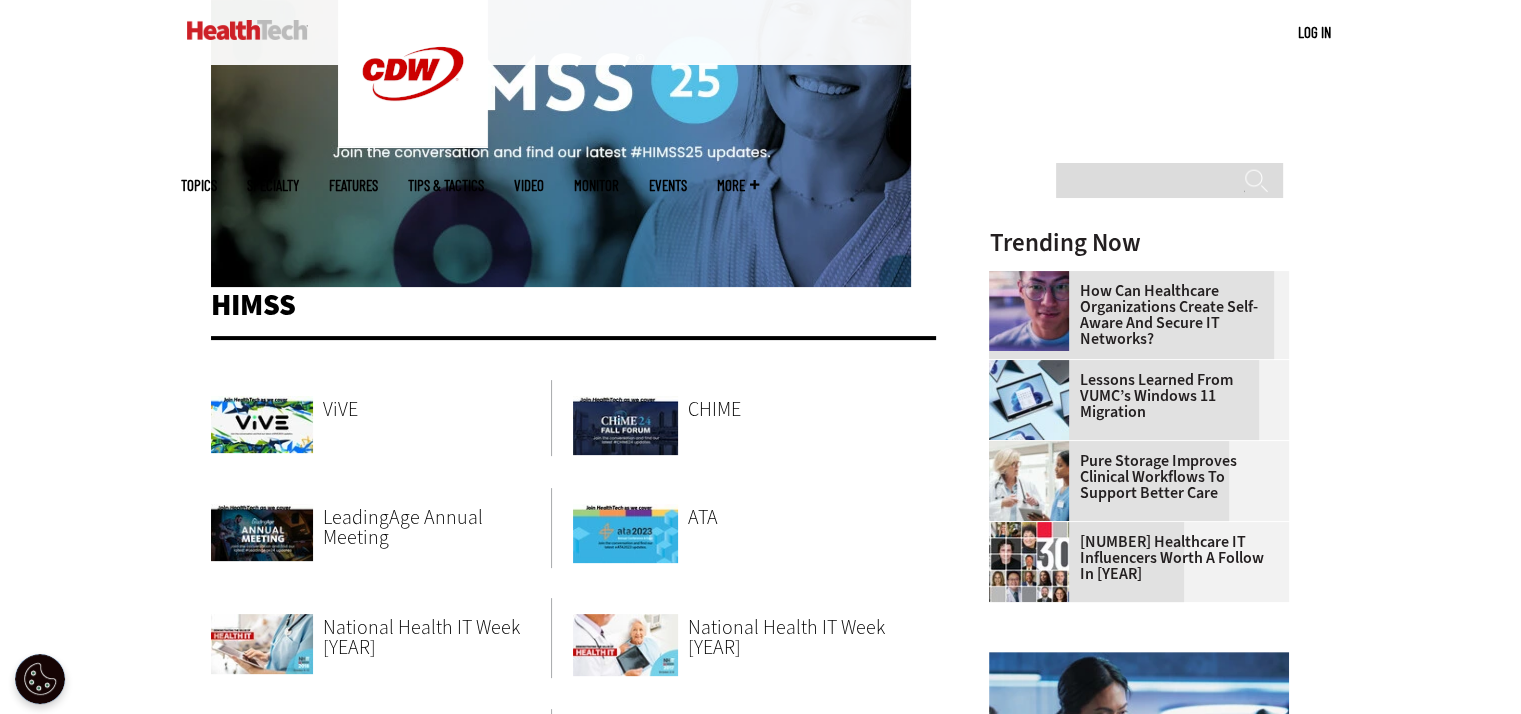 scroll, scrollTop: 97, scrollLeft: 0, axis: vertical 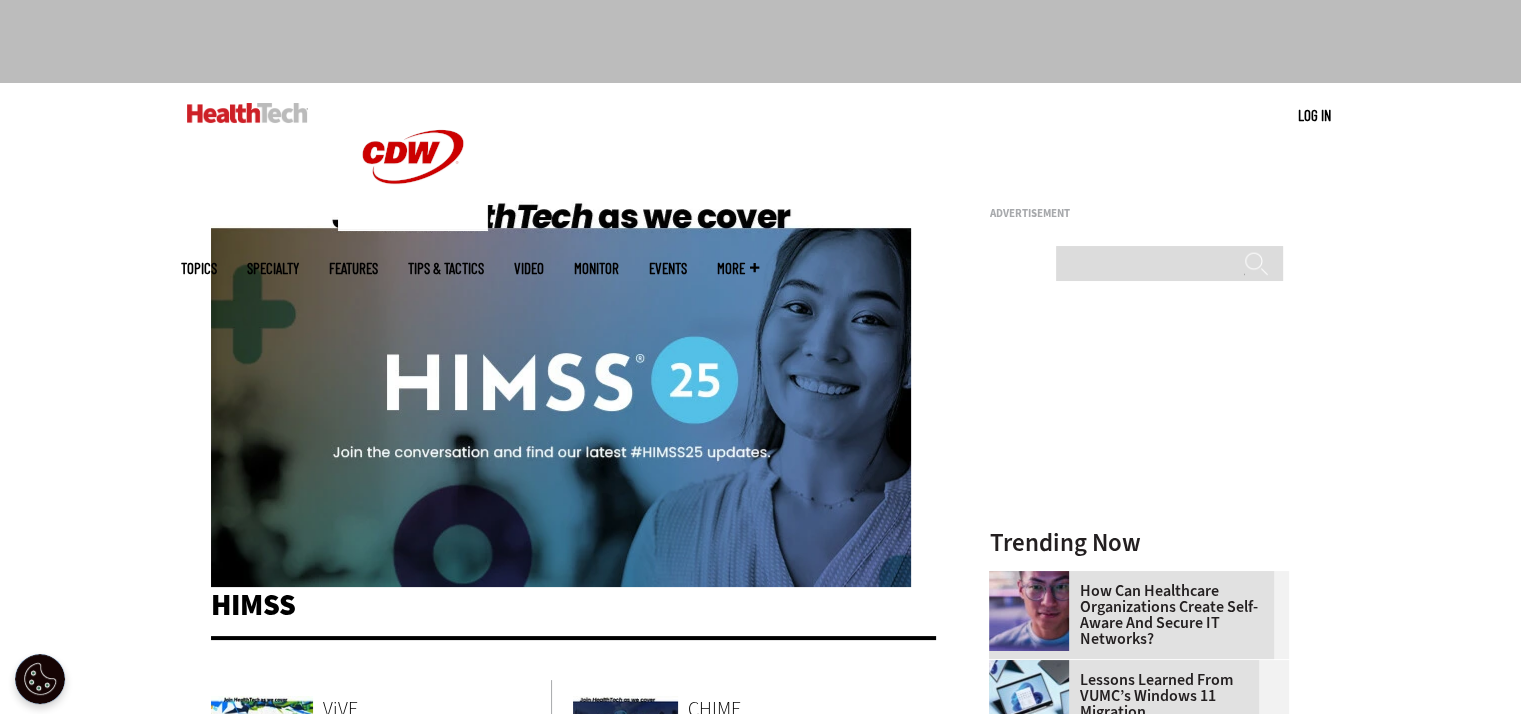click at bounding box center [561, 390] 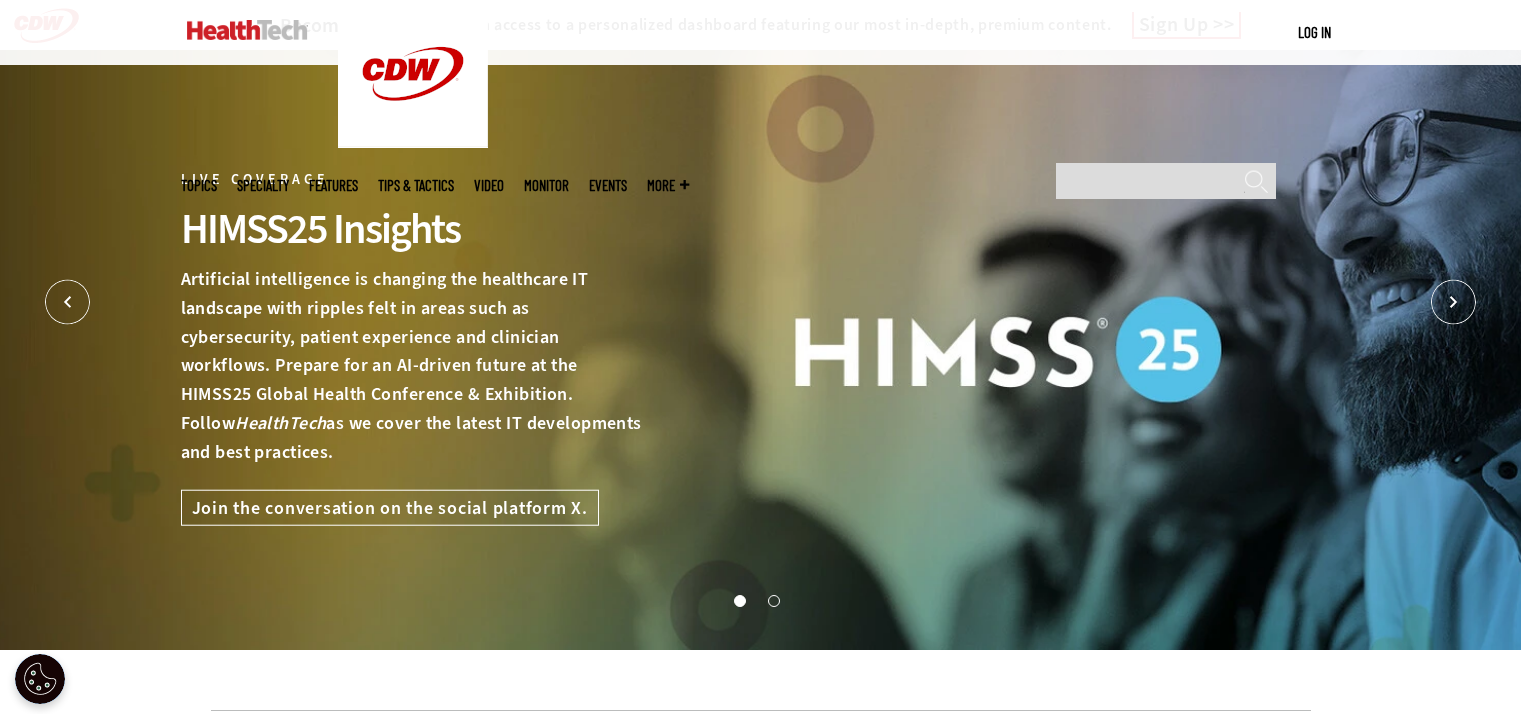 scroll, scrollTop: 2800, scrollLeft: 0, axis: vertical 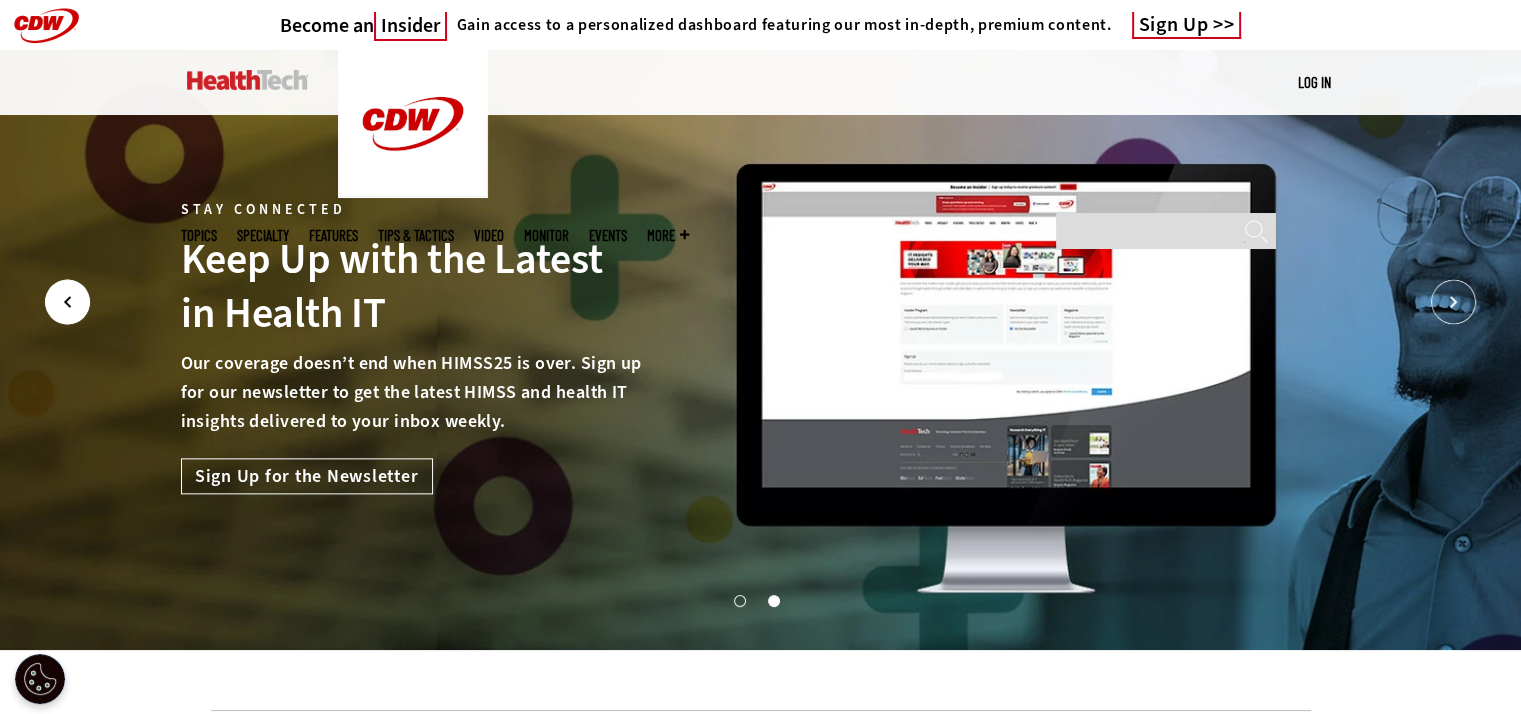click at bounding box center [67, 302] 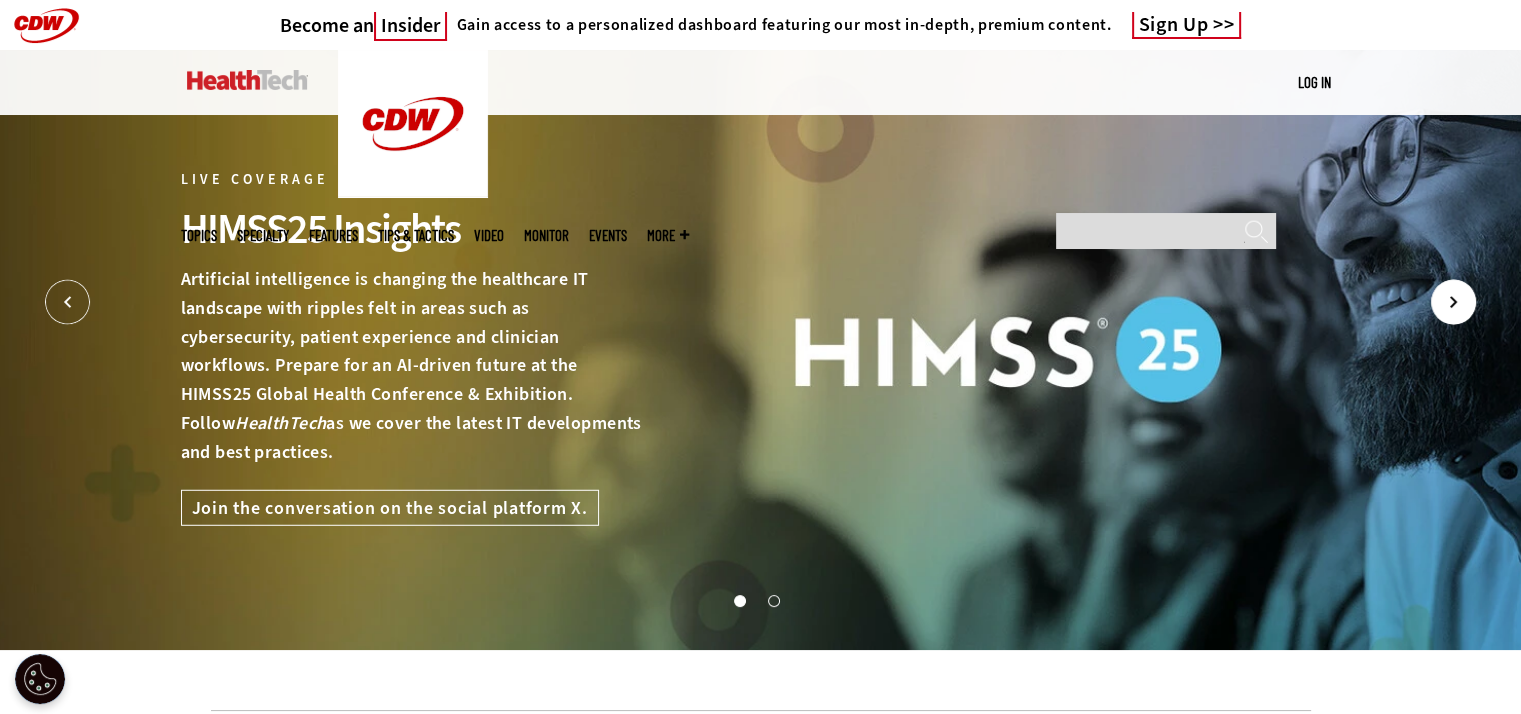click at bounding box center [1453, 302] 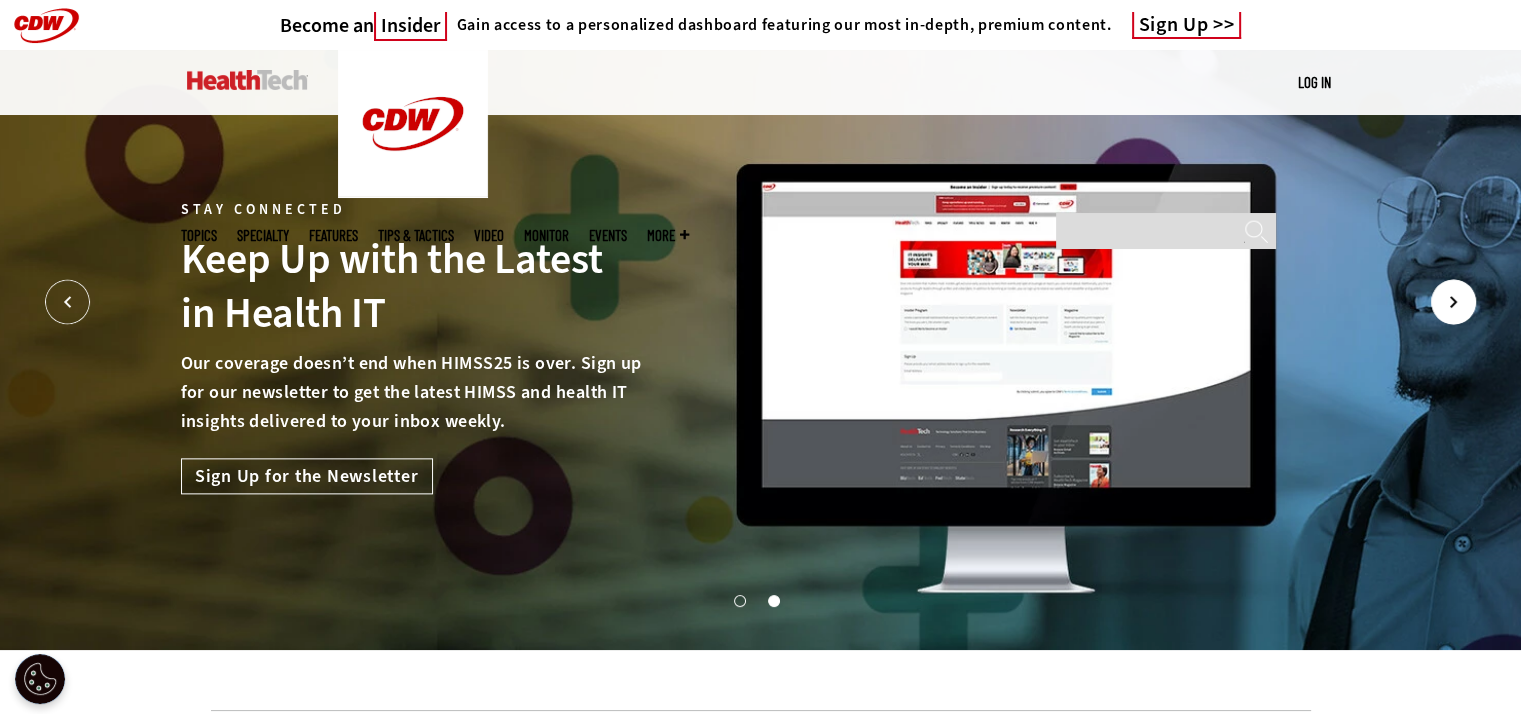 click at bounding box center [1453, 302] 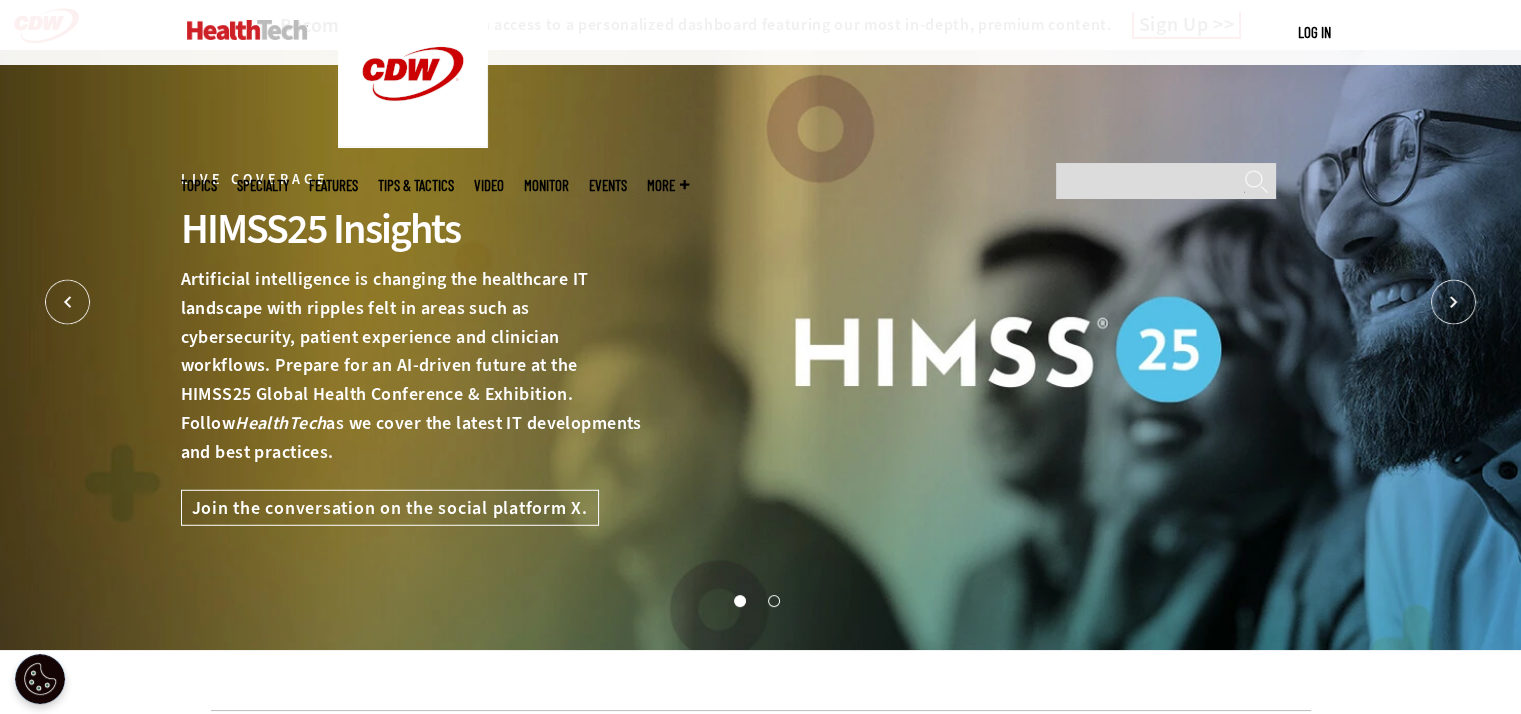 scroll, scrollTop: 0, scrollLeft: 0, axis: both 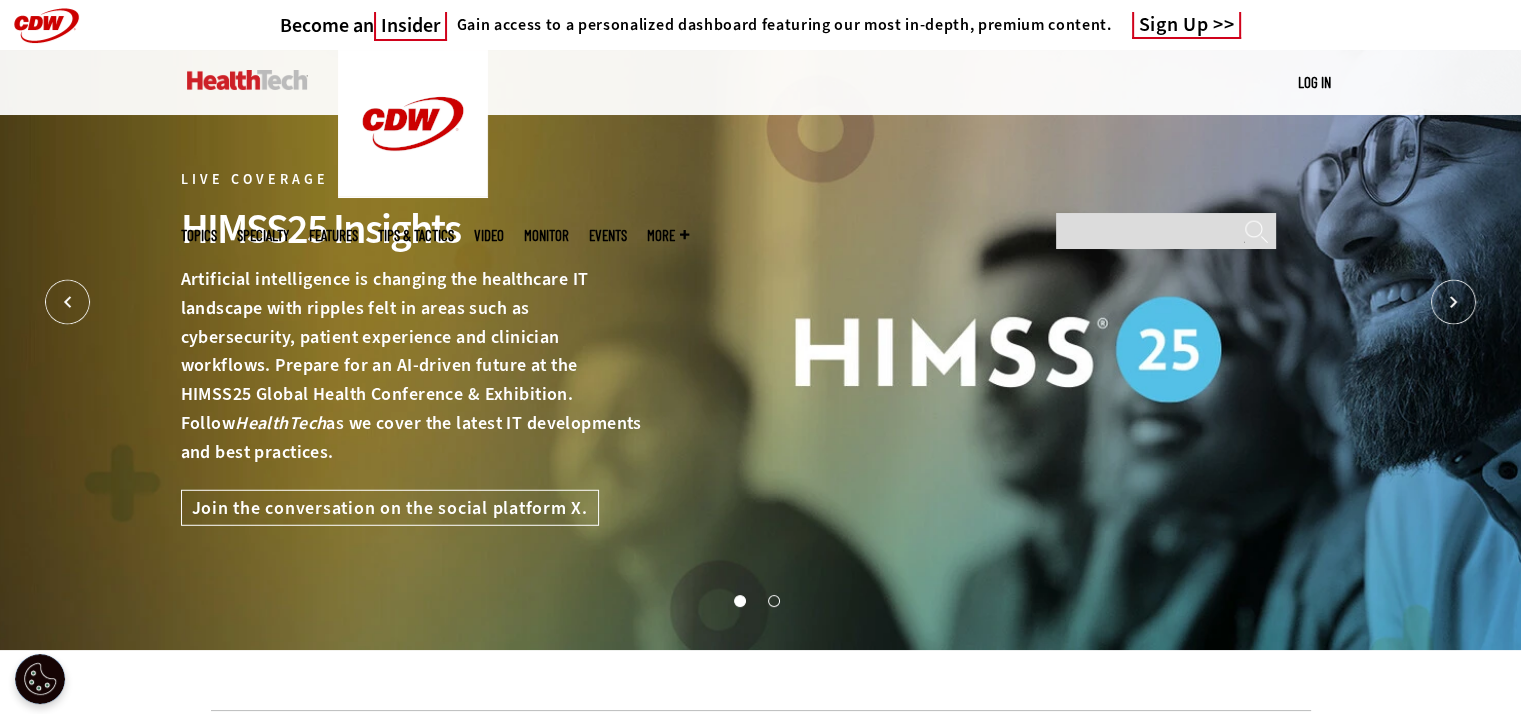 click on "Events" at bounding box center [608, 235] 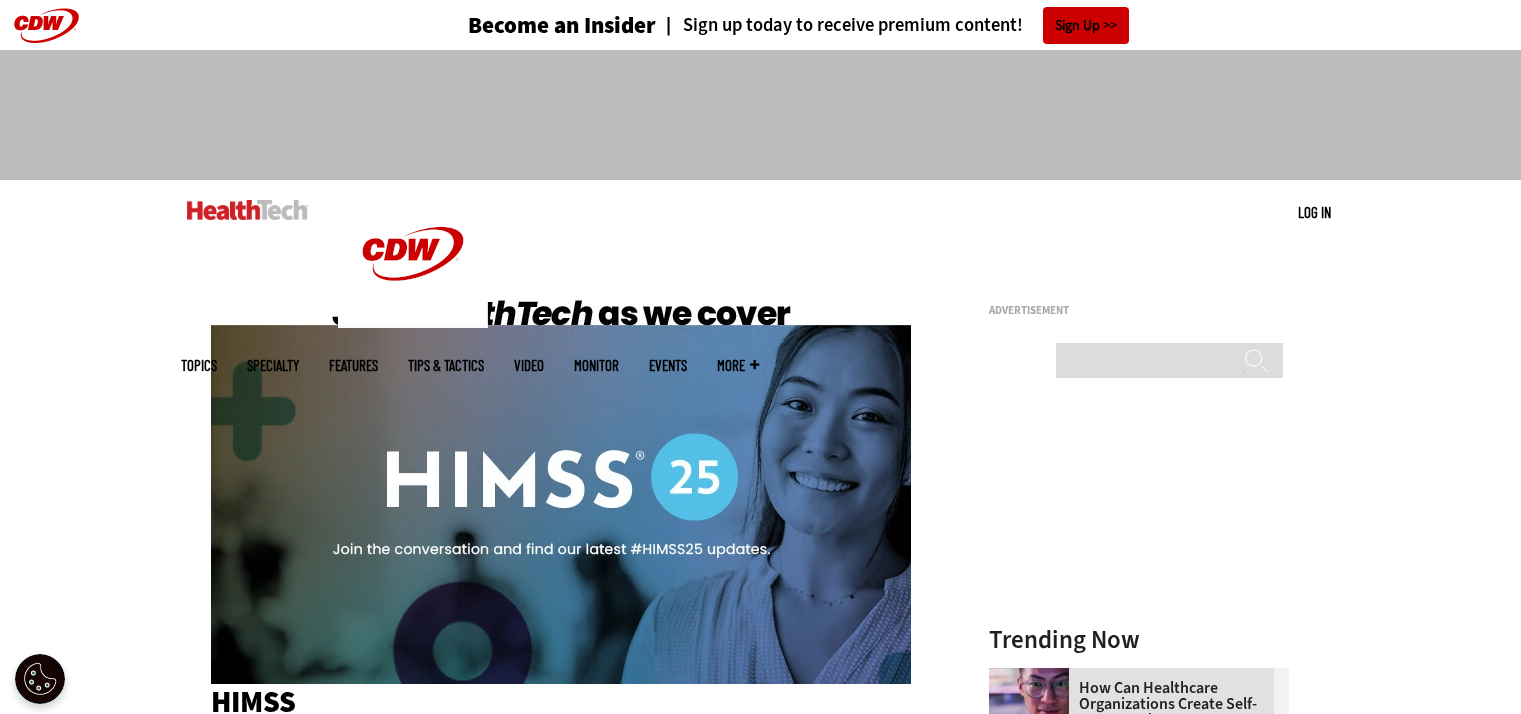 scroll, scrollTop: 0, scrollLeft: 0, axis: both 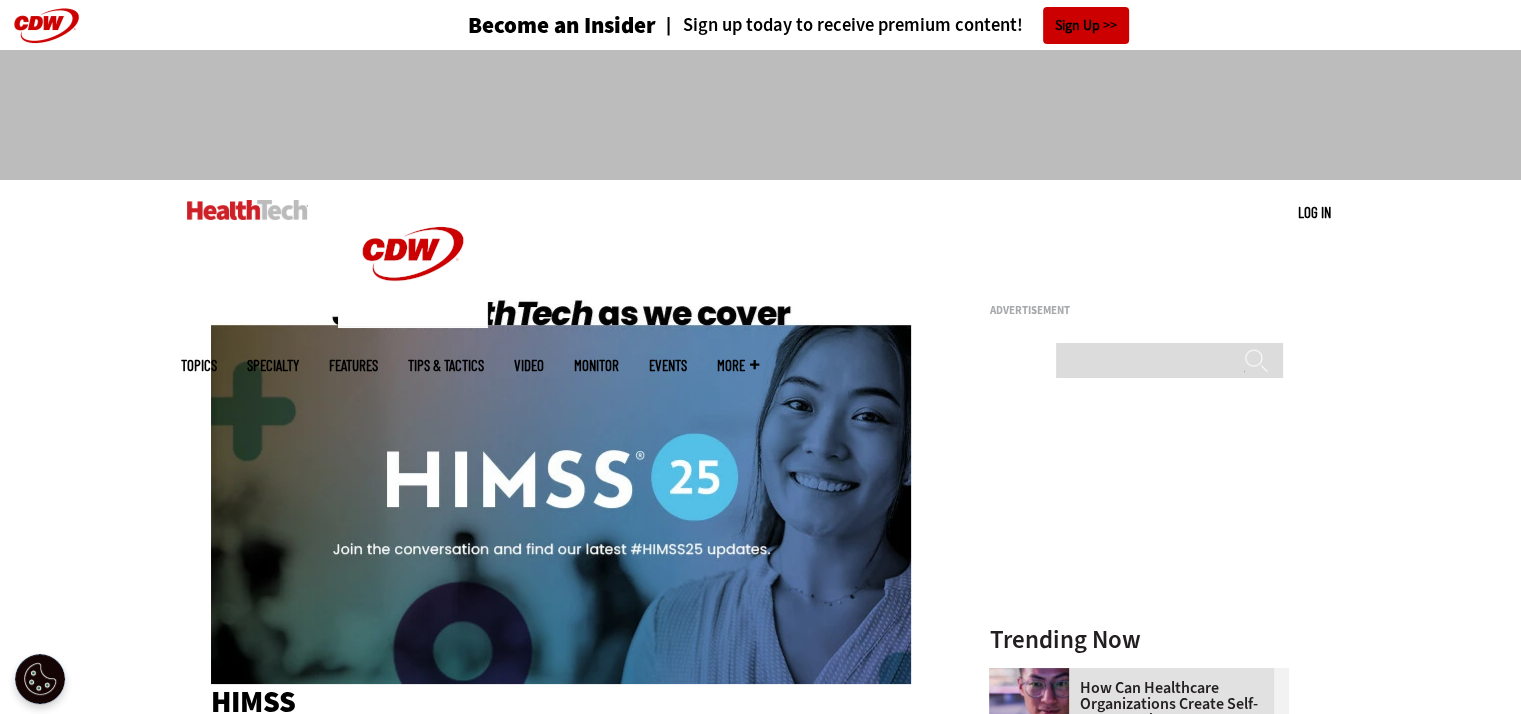 click on "MENU
Log in
Mobile menu
Topics
Artificial Intelligence
Cloud
Data Analytics
Data Center
Digital Workspace
Hardware
Internet
Management
Networking
Patient-Centered Care
Security
Software
Specialty
Ambulatory Care
Biotech
Hospitals
Insurance Providers
Managed Care Services
Medical Devices & Equipment
Pharmaceuticals
Private Practice
Rural Healthcare
Senior Care
University & Research" at bounding box center [760, 212] 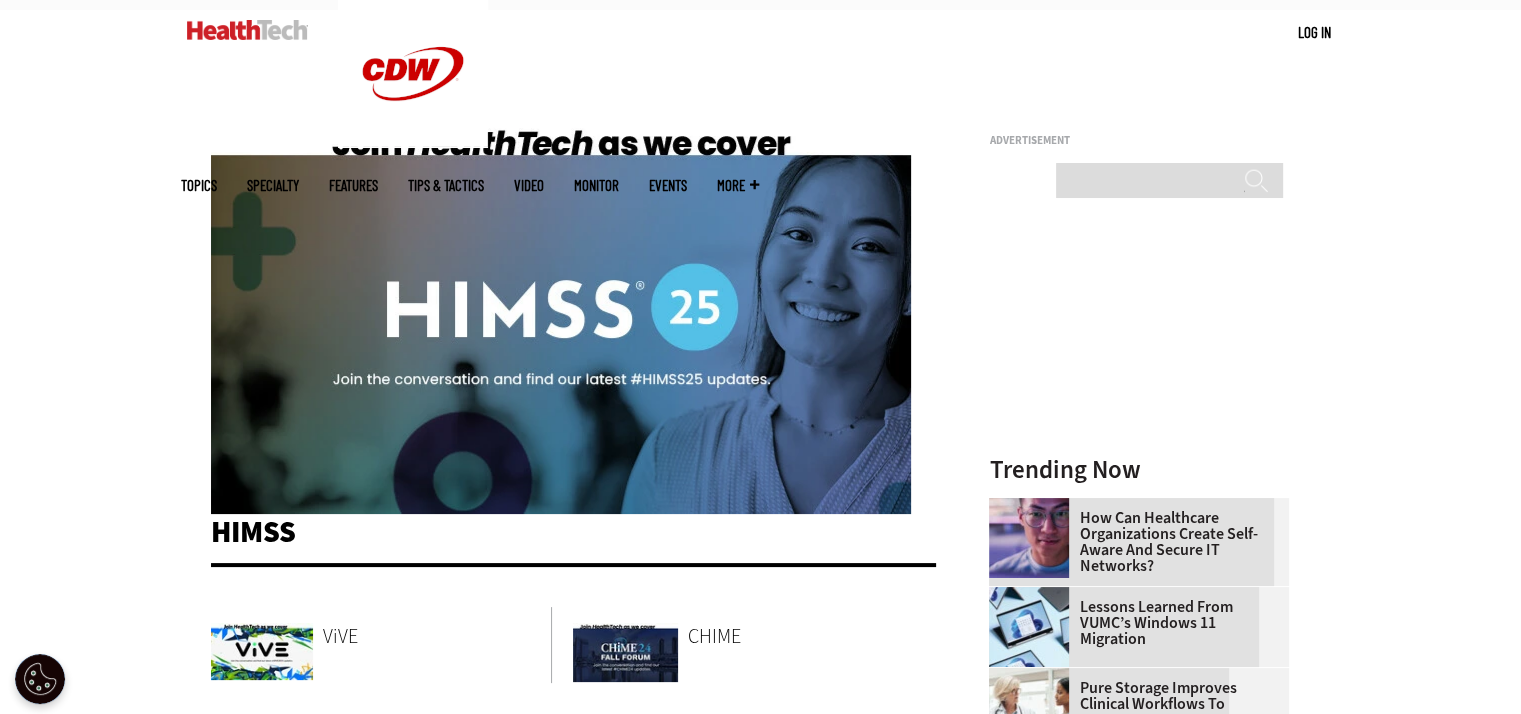 scroll, scrollTop: 1318, scrollLeft: 0, axis: vertical 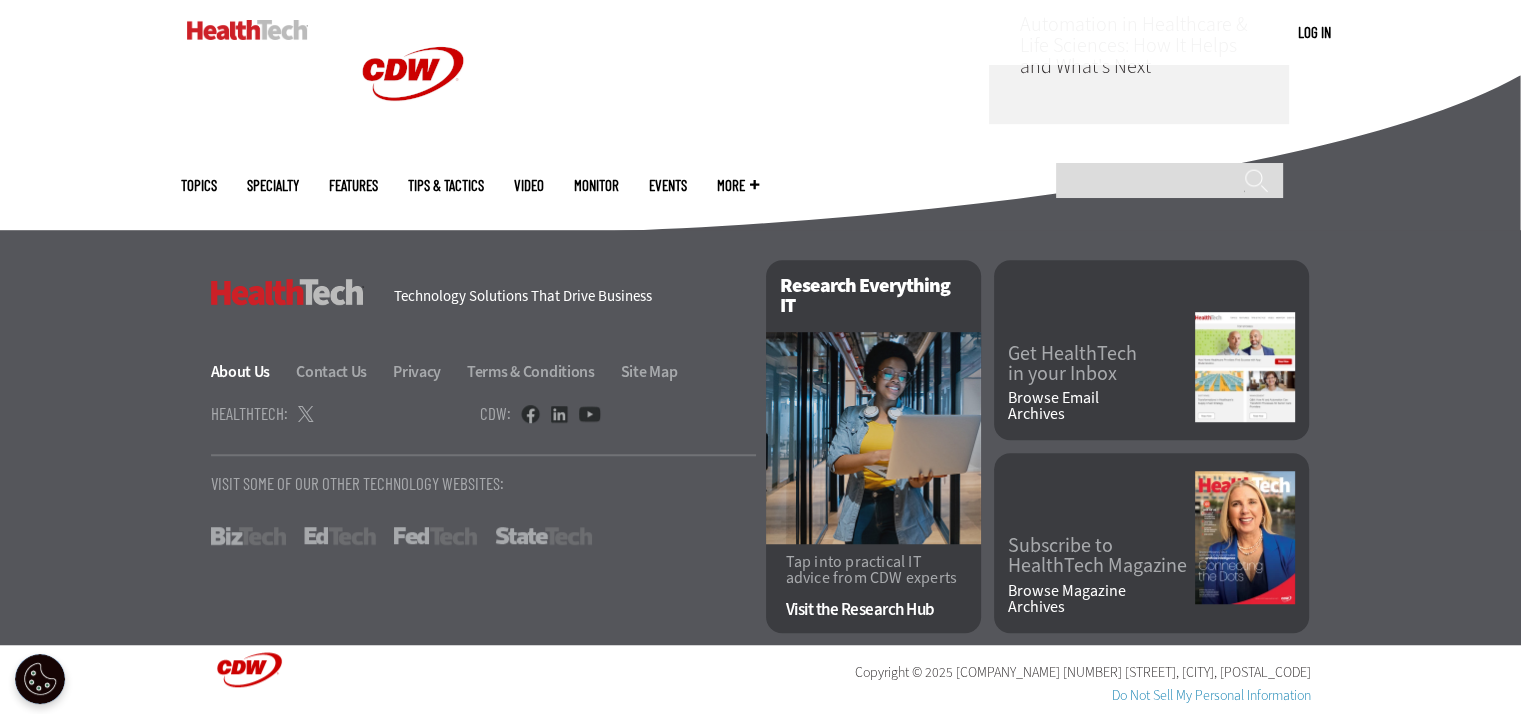 click on "About Us" at bounding box center (252, 371) 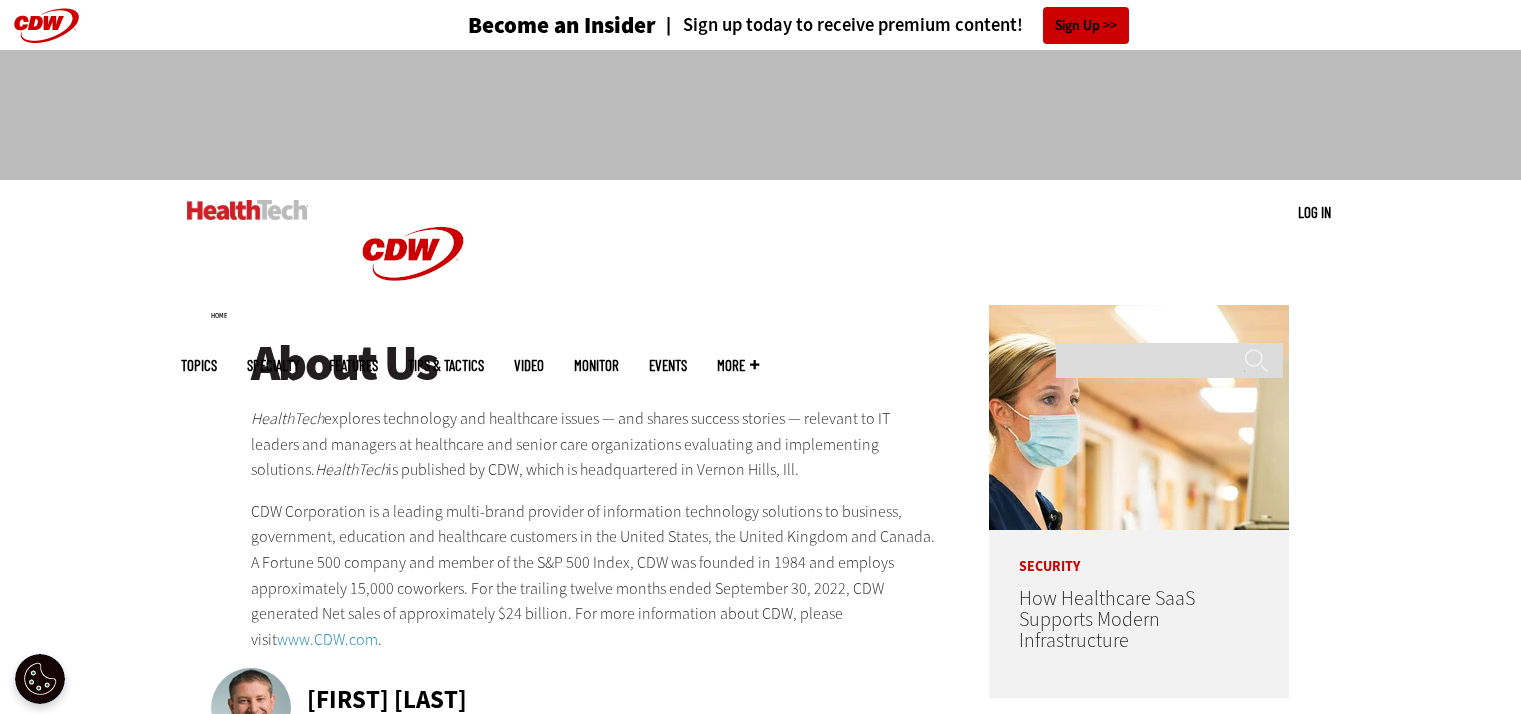 scroll, scrollTop: 0, scrollLeft: 0, axis: both 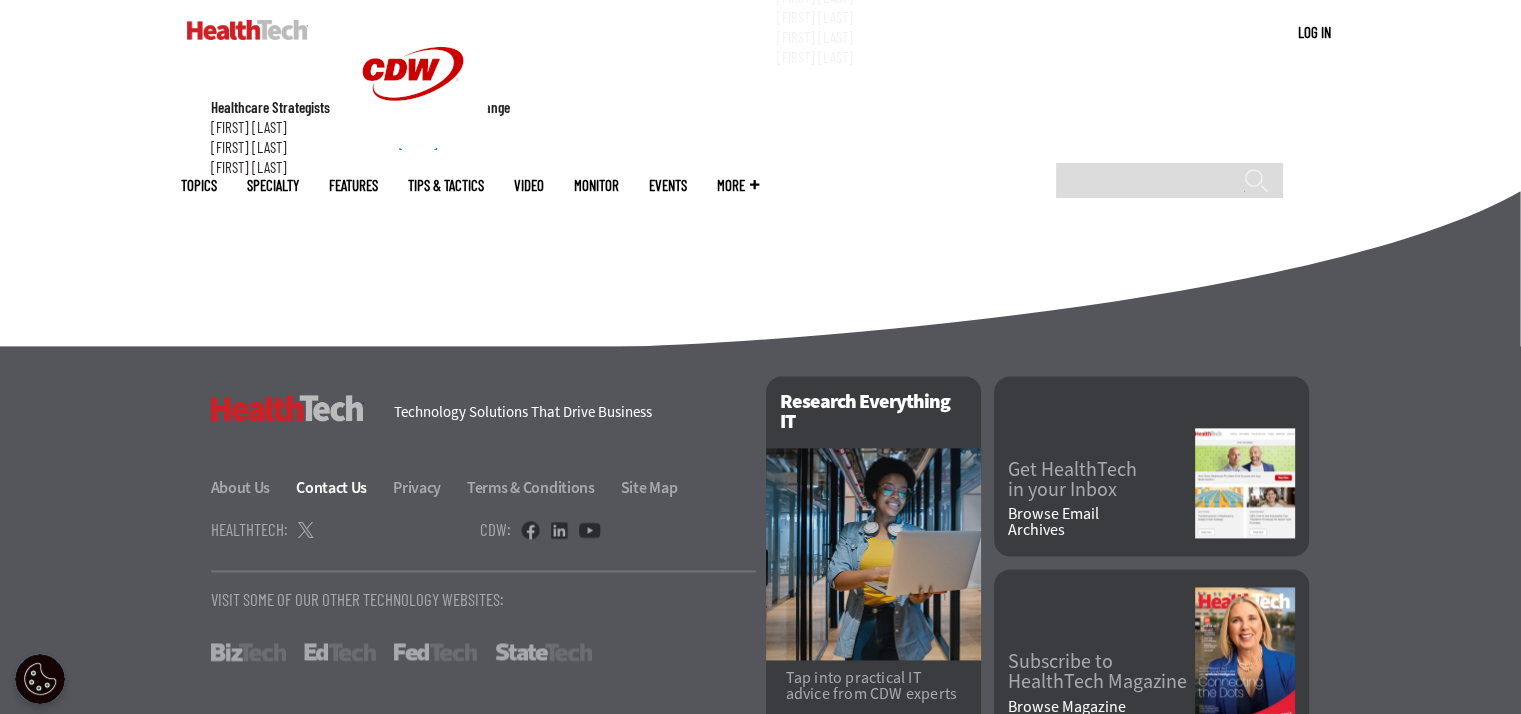 click on "Contact Us" at bounding box center [343, 487] 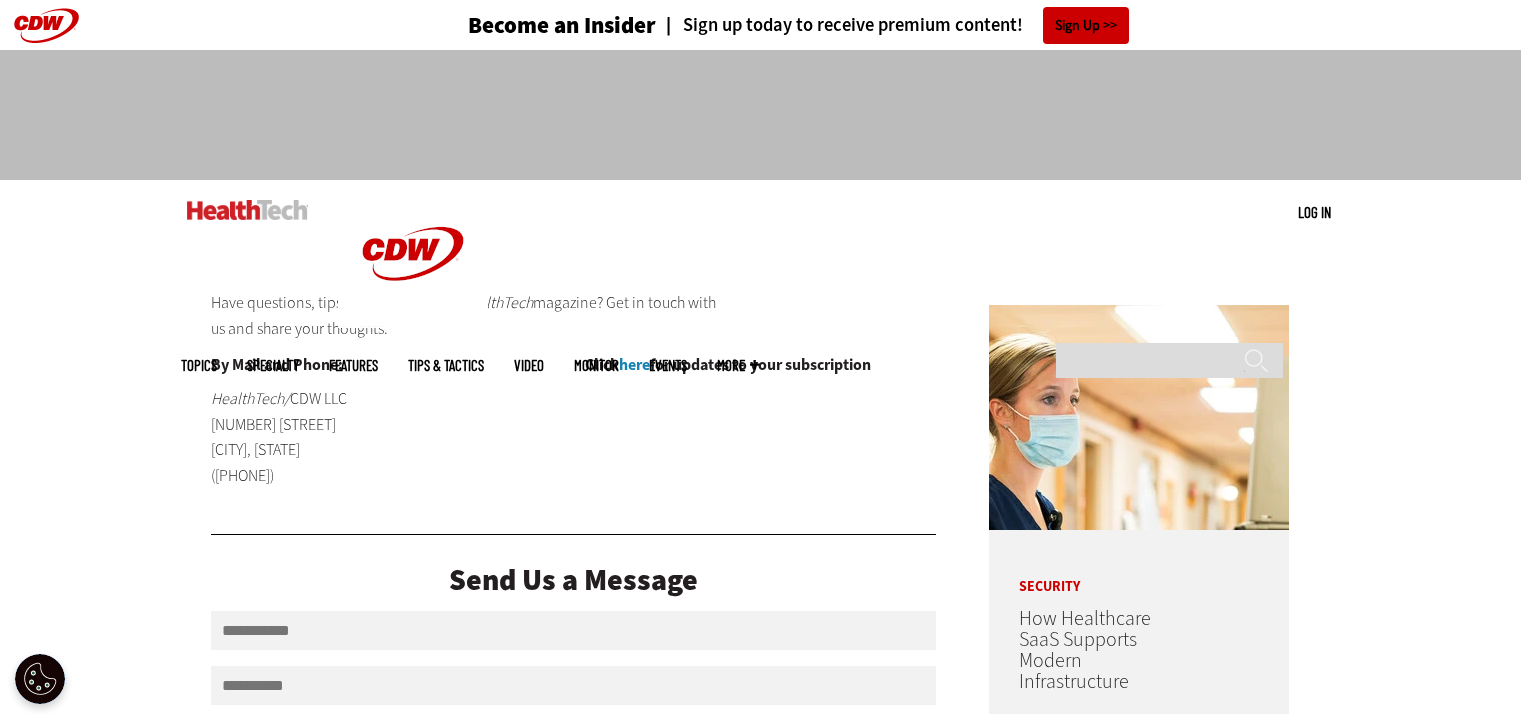 scroll, scrollTop: 0, scrollLeft: 0, axis: both 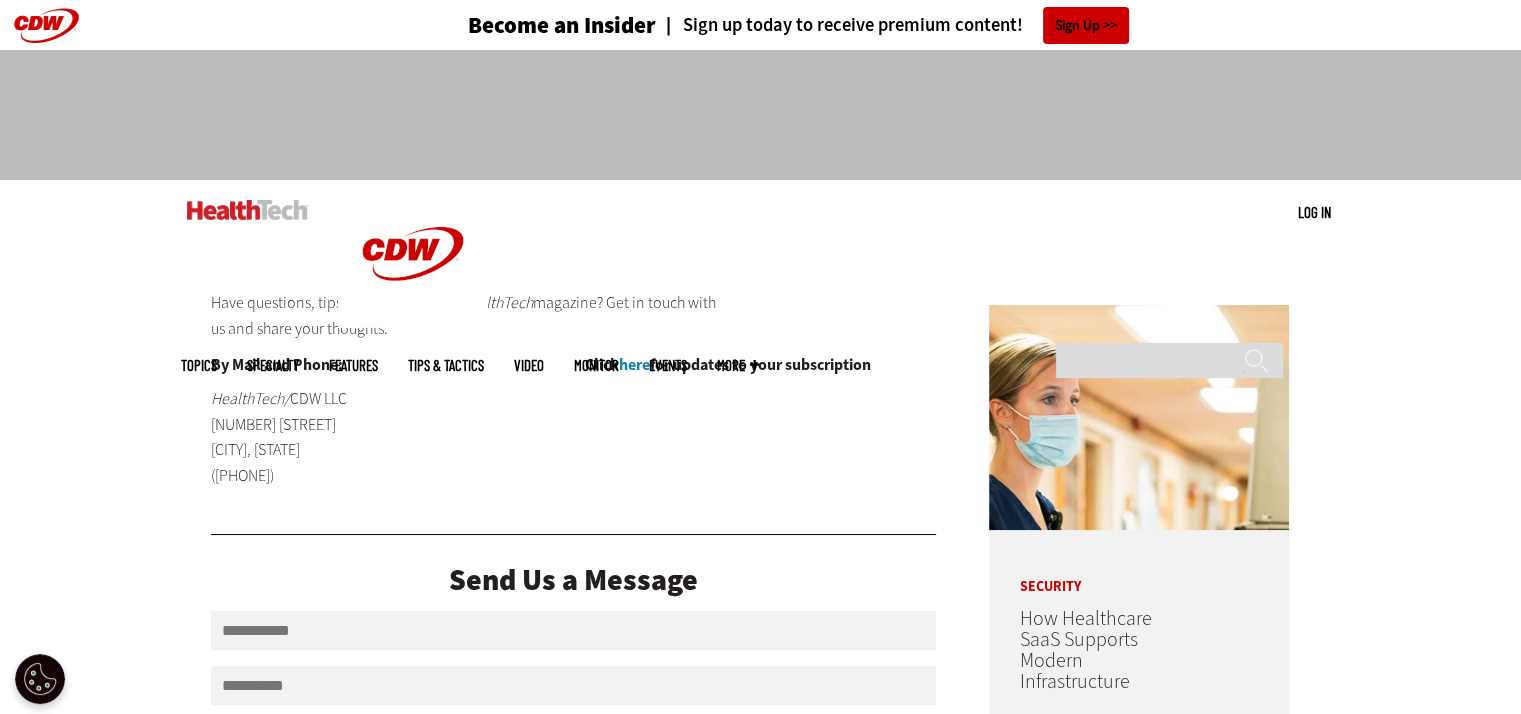 click on "HealthTech/ CDW LLC
230 N. Milwaukee Avenue
Vernon Hills, IL 60601
(847) 465-6000" at bounding box center (334, 437) 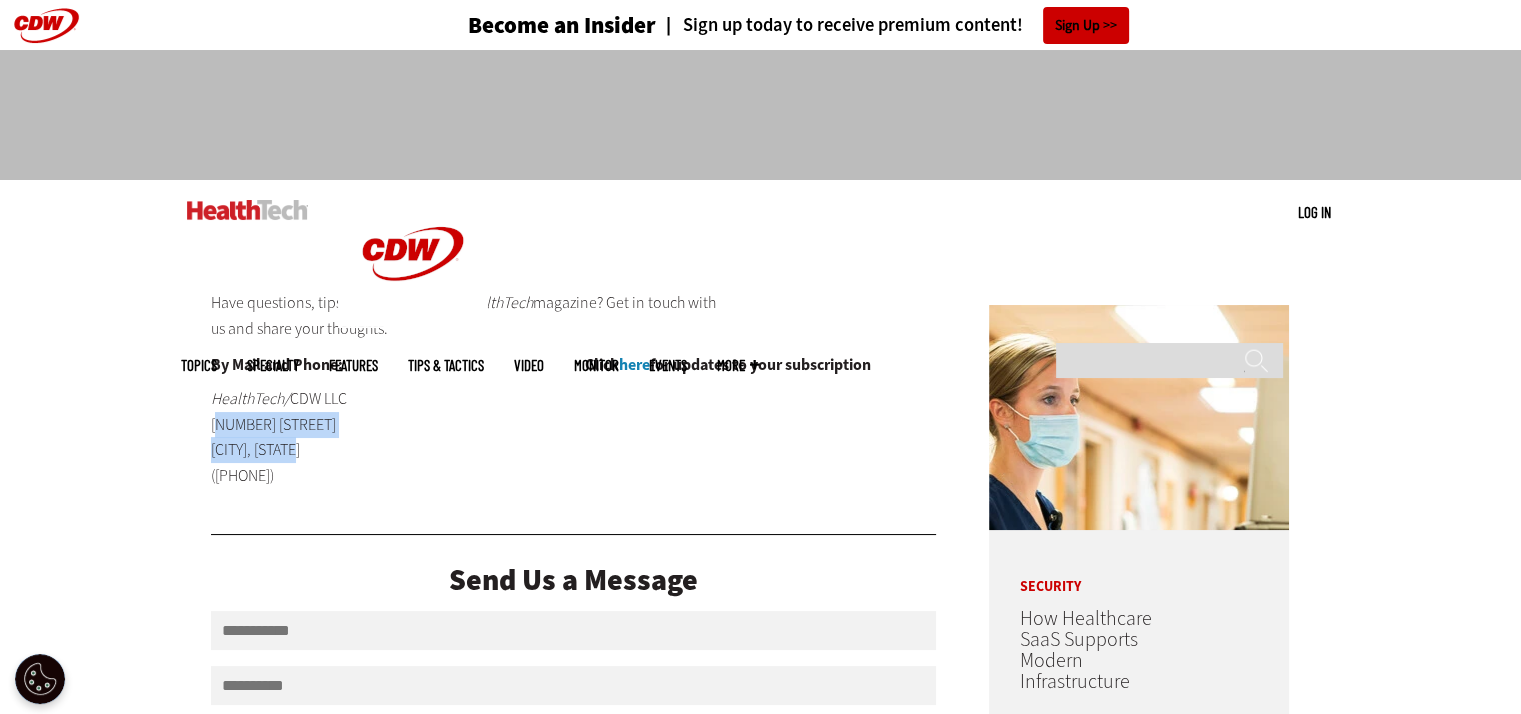 drag, startPoint x: 212, startPoint y: 425, endPoint x: 291, endPoint y: 447, distance: 82.006096 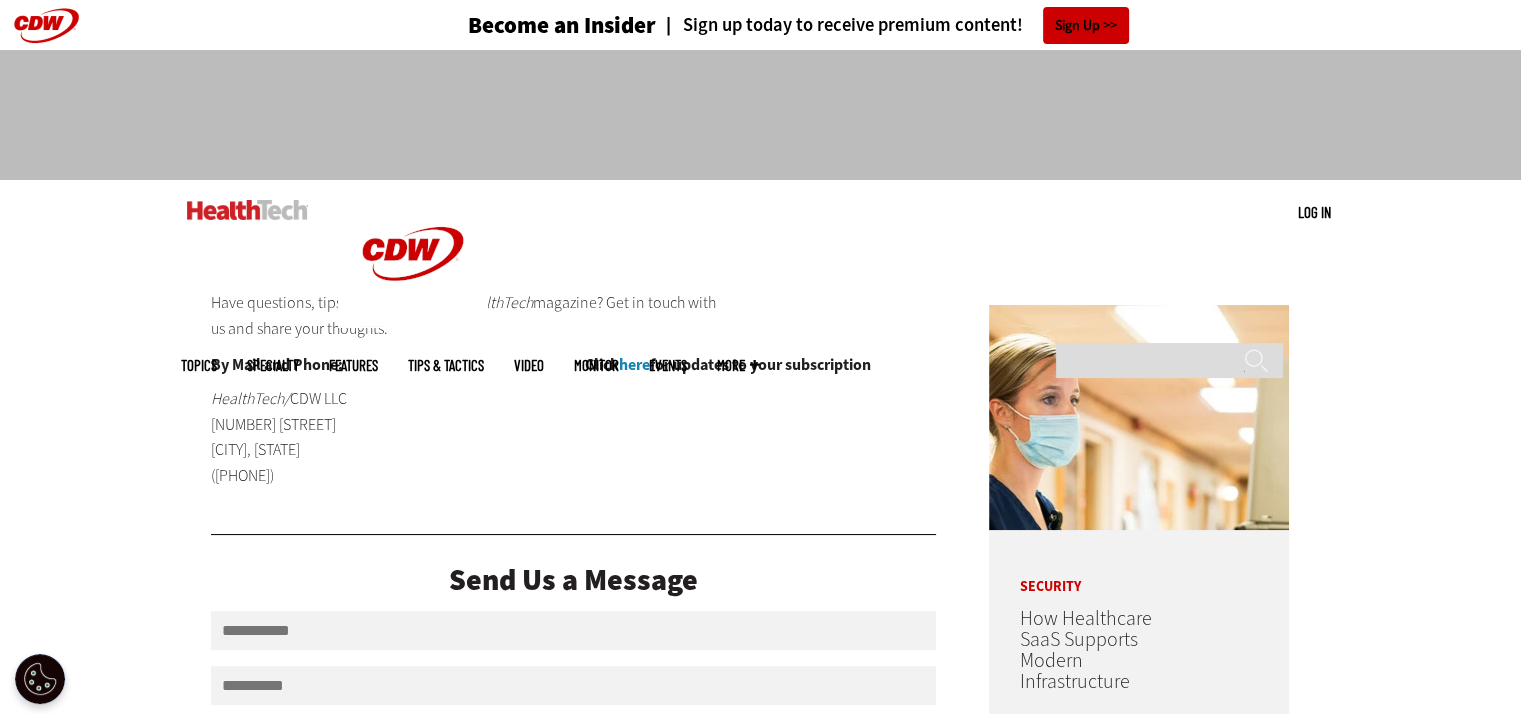 click on "Have questions, tips or suggestions for  HealthTech  magazine? Get in touch with us and share your thoughts.
By Mail and Phone:
HealthTech/ CDW LLC
230 N. Milwaukee Avenue
Vernon Hills, IL 60601
(847) 465-6000
Click  here  for updates to your subscription
Send Us a Message" at bounding box center (574, 442) 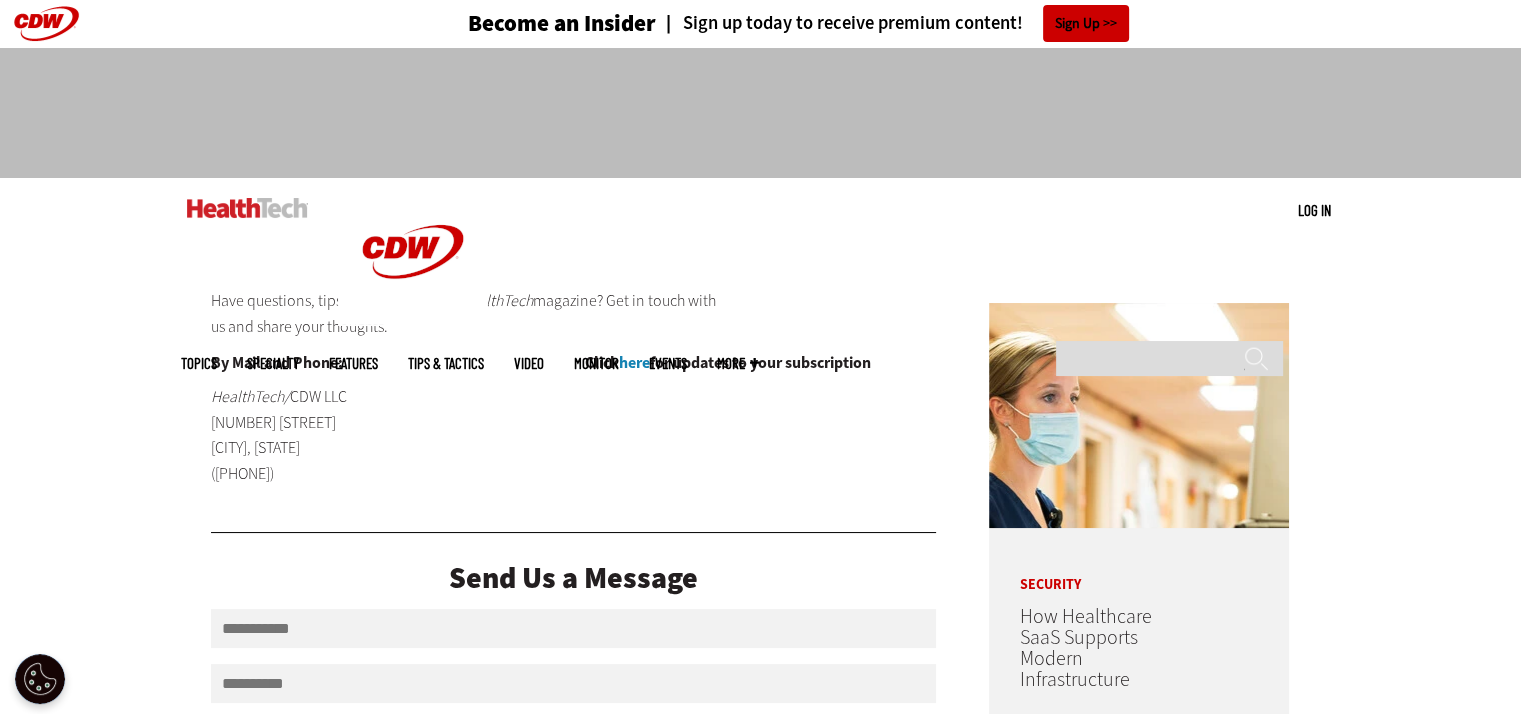scroll, scrollTop: 0, scrollLeft: 0, axis: both 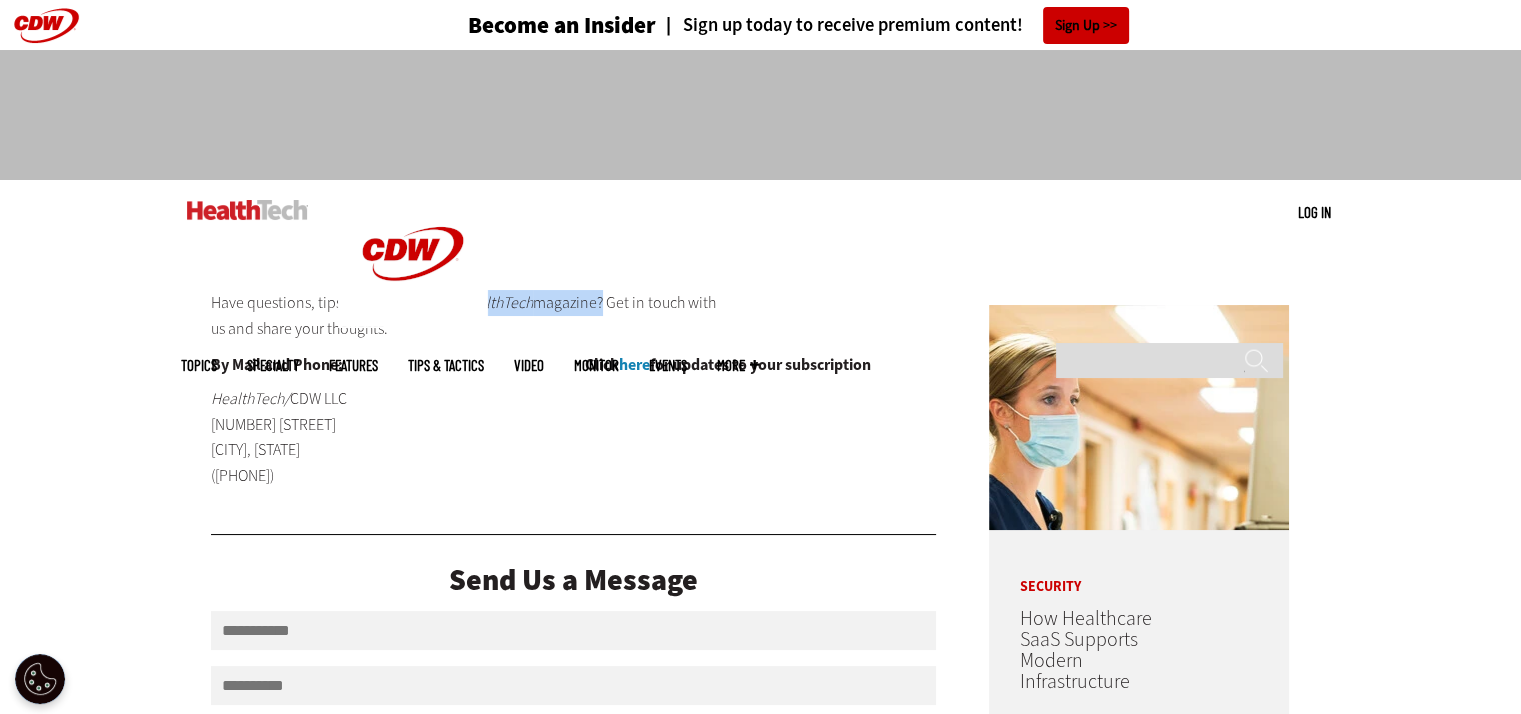 drag, startPoint x: 461, startPoint y: 306, endPoint x: 600, endPoint y: 304, distance: 139.01439 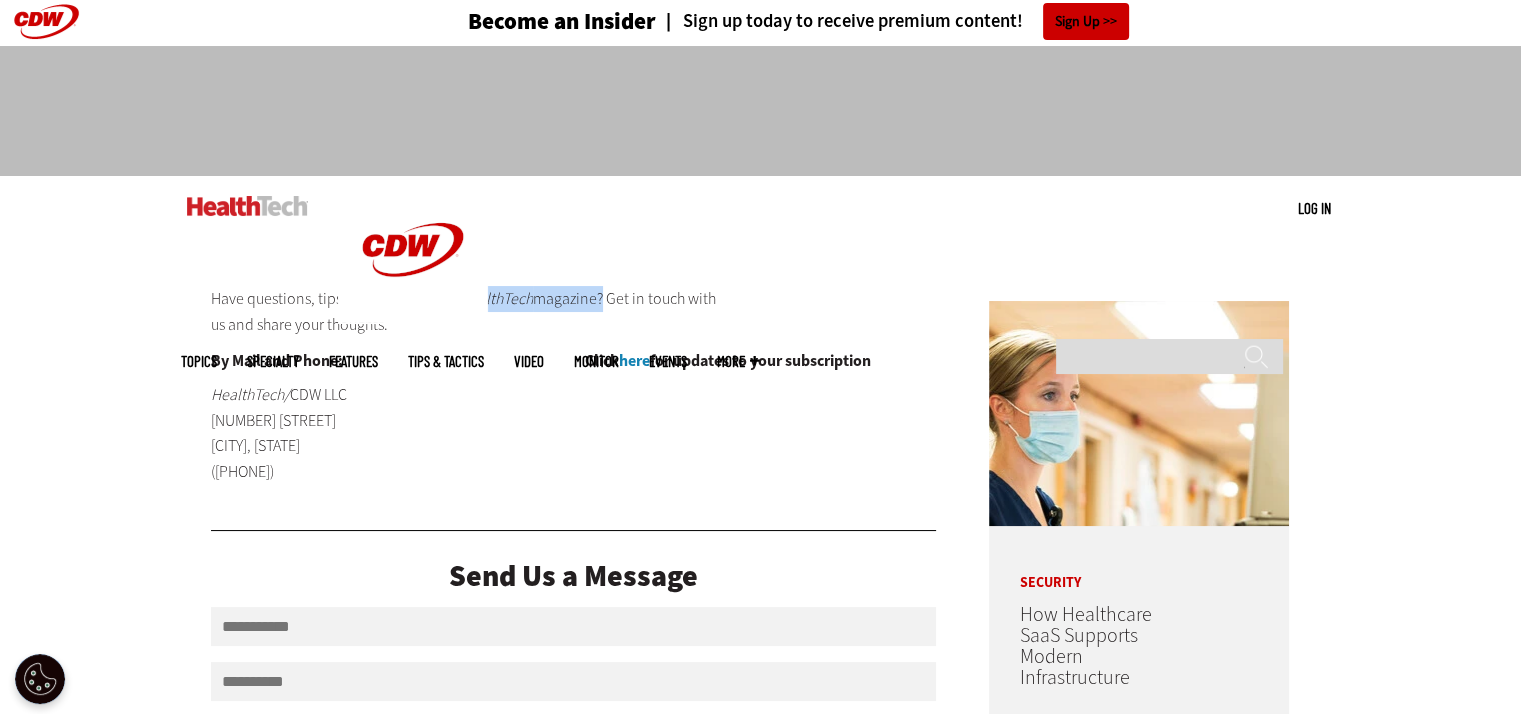 scroll, scrollTop: 0, scrollLeft: 0, axis: both 